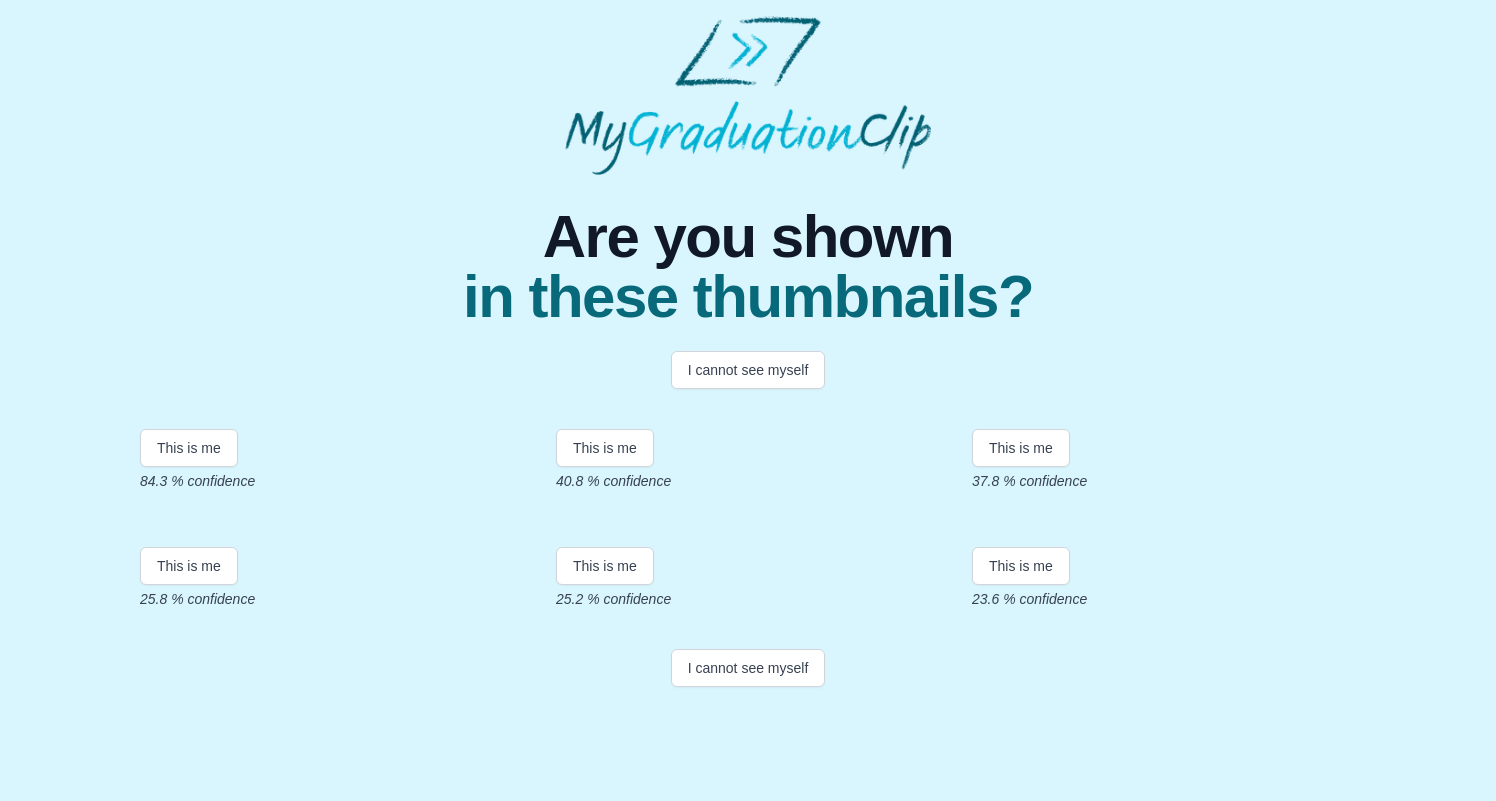 scroll, scrollTop: 229, scrollLeft: 0, axis: vertical 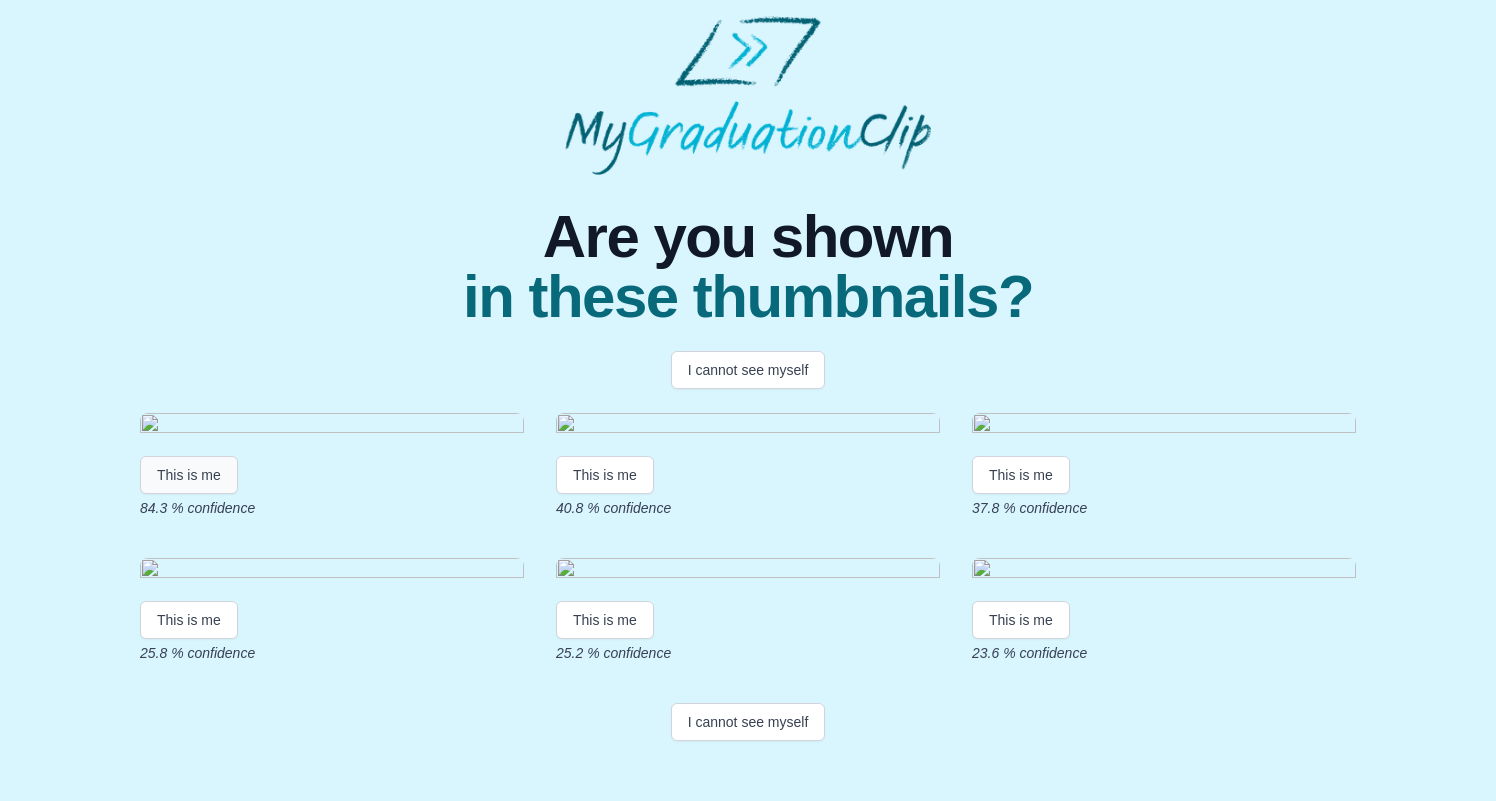 click on "This is me" at bounding box center (189, 475) 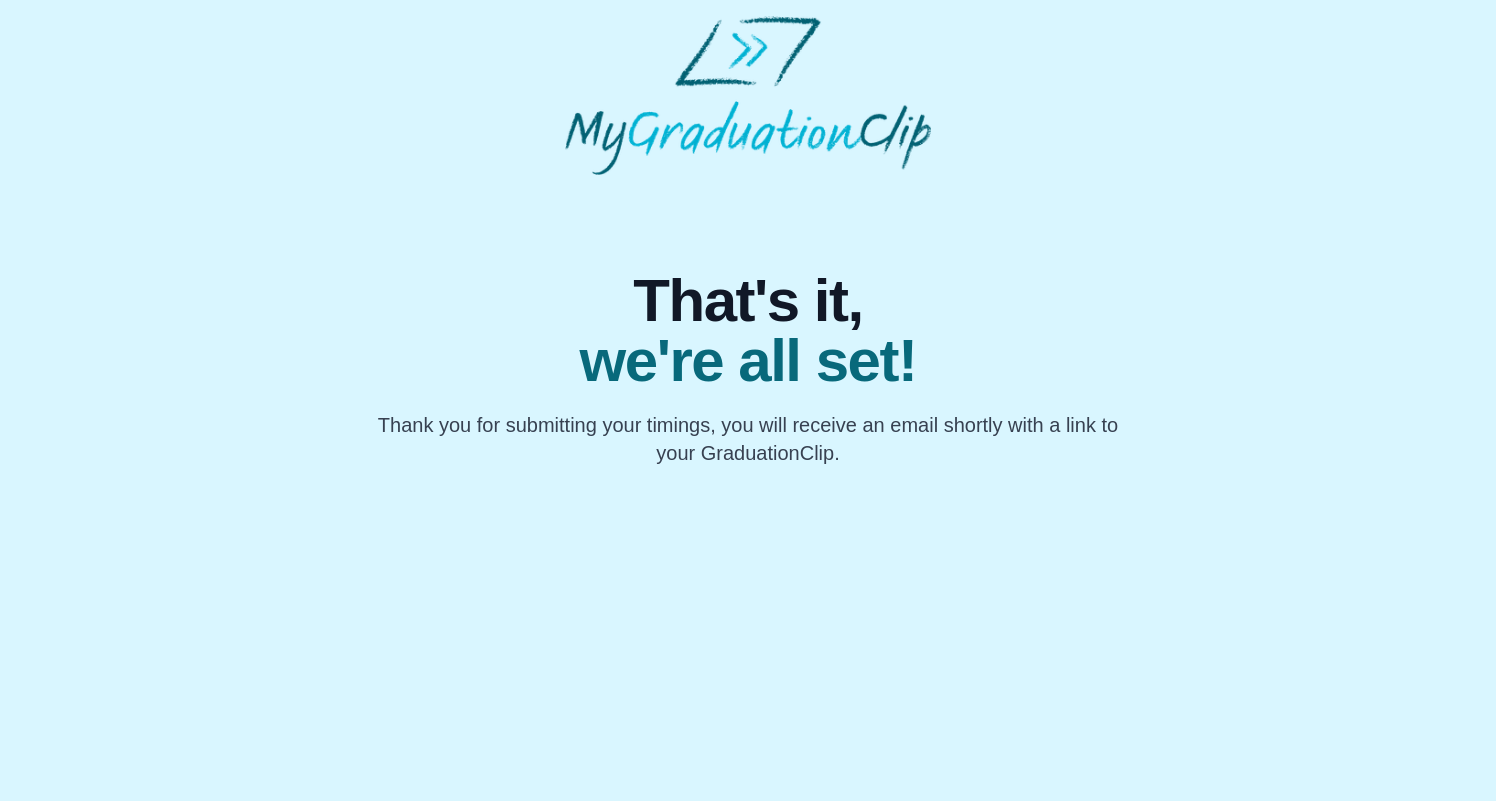 scroll, scrollTop: 0, scrollLeft: 0, axis: both 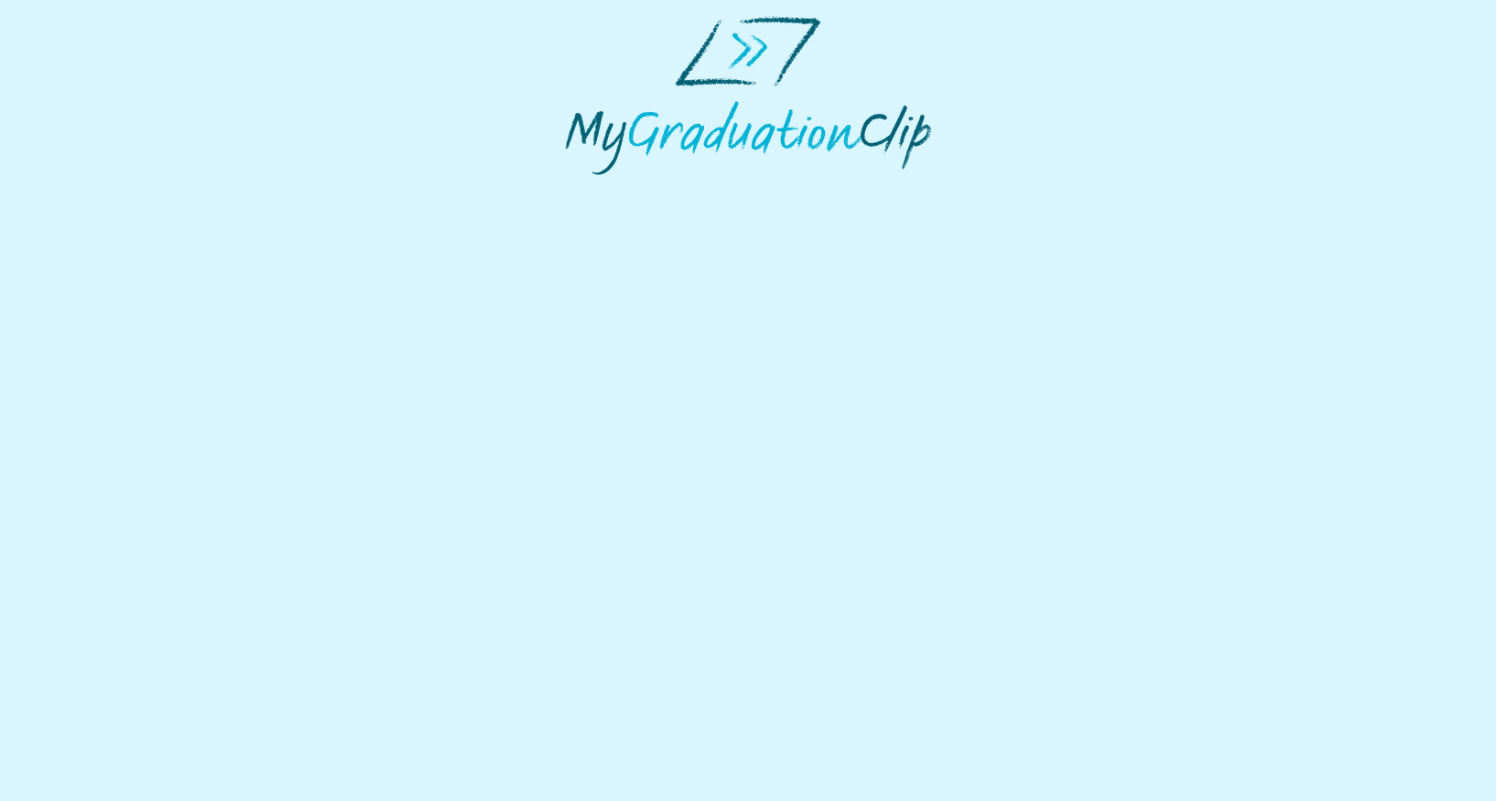 select on "**********" 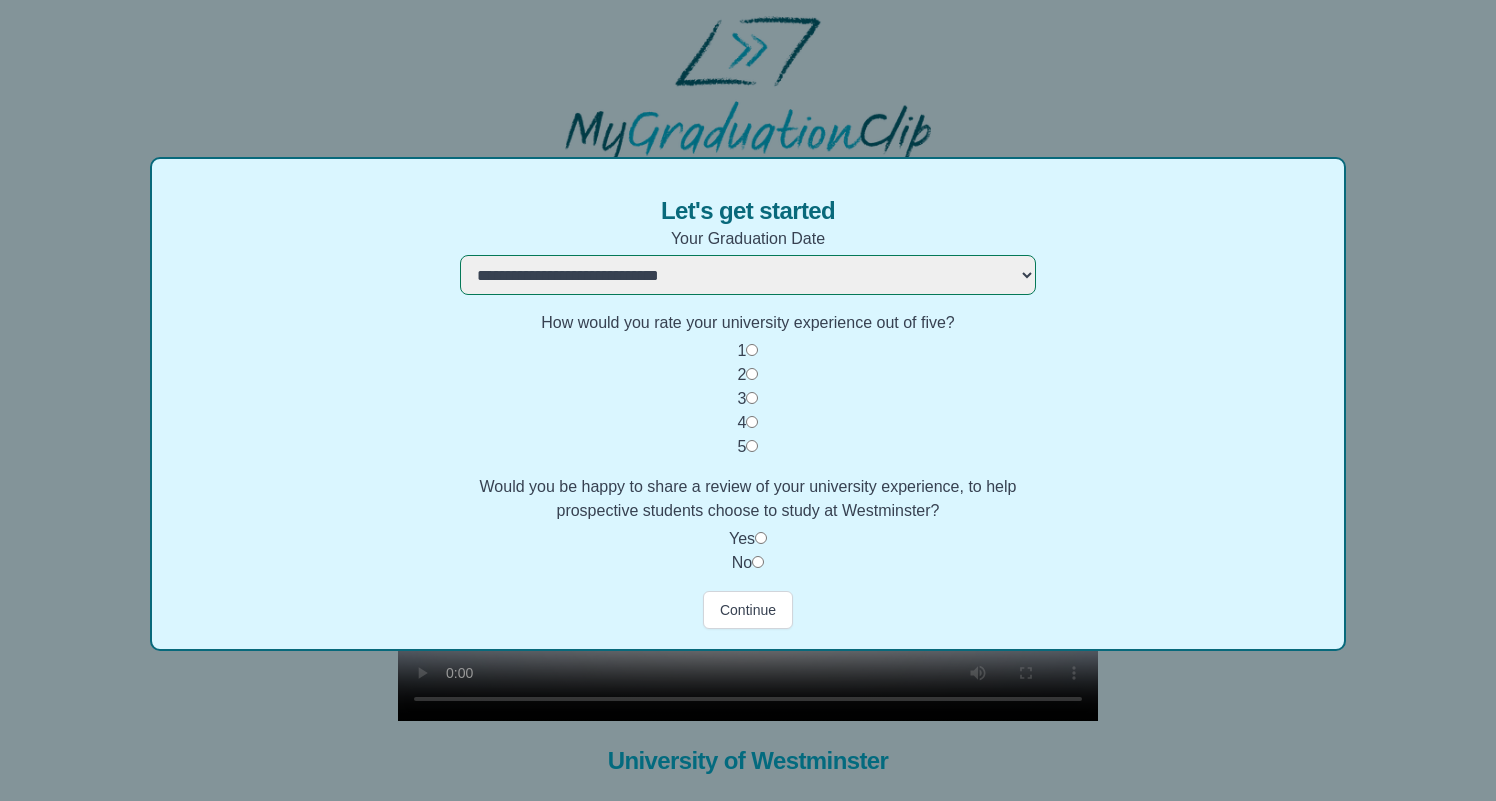 scroll, scrollTop: 53, scrollLeft: 0, axis: vertical 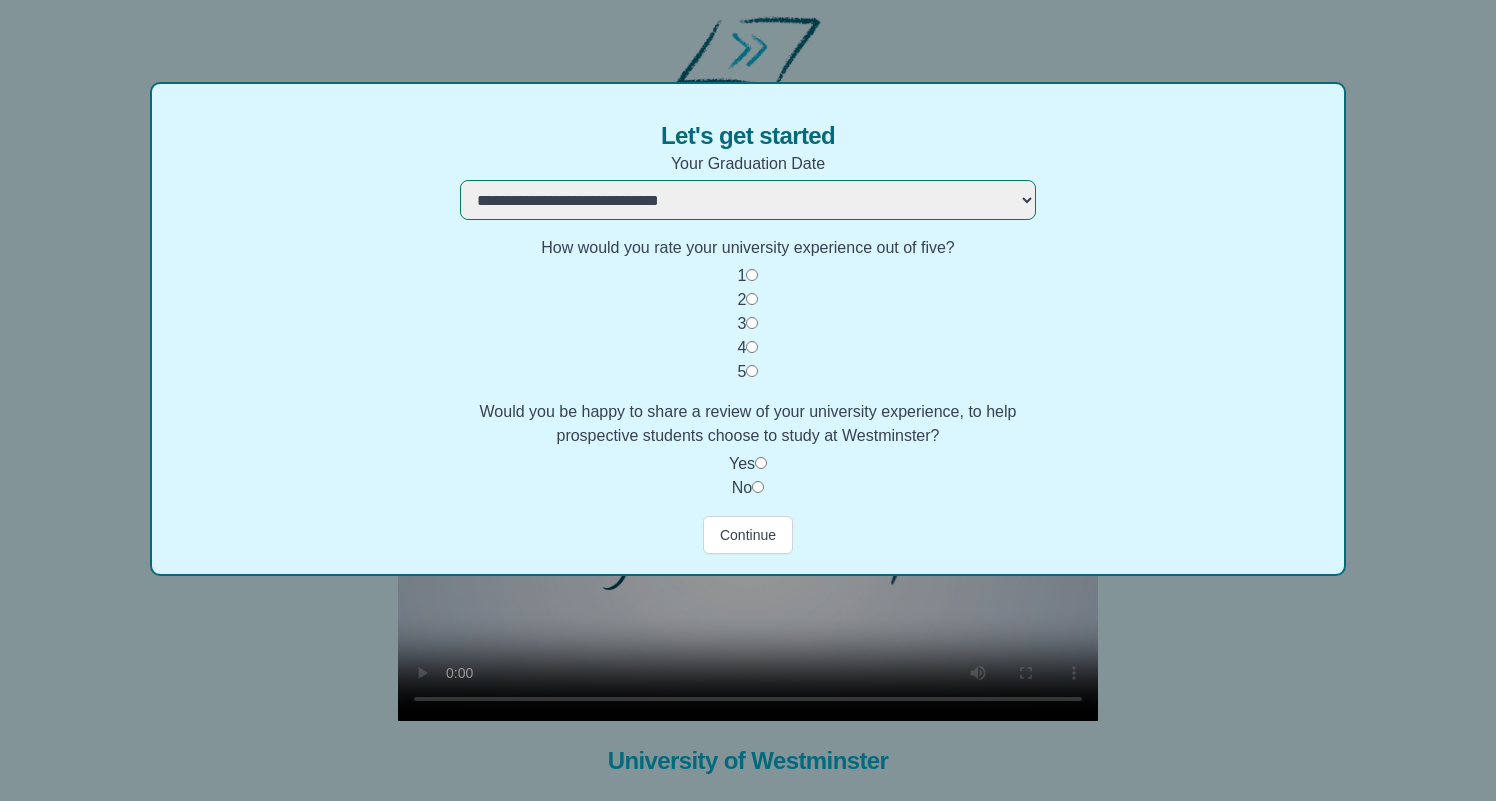 click on "**********" at bounding box center [748, 400] 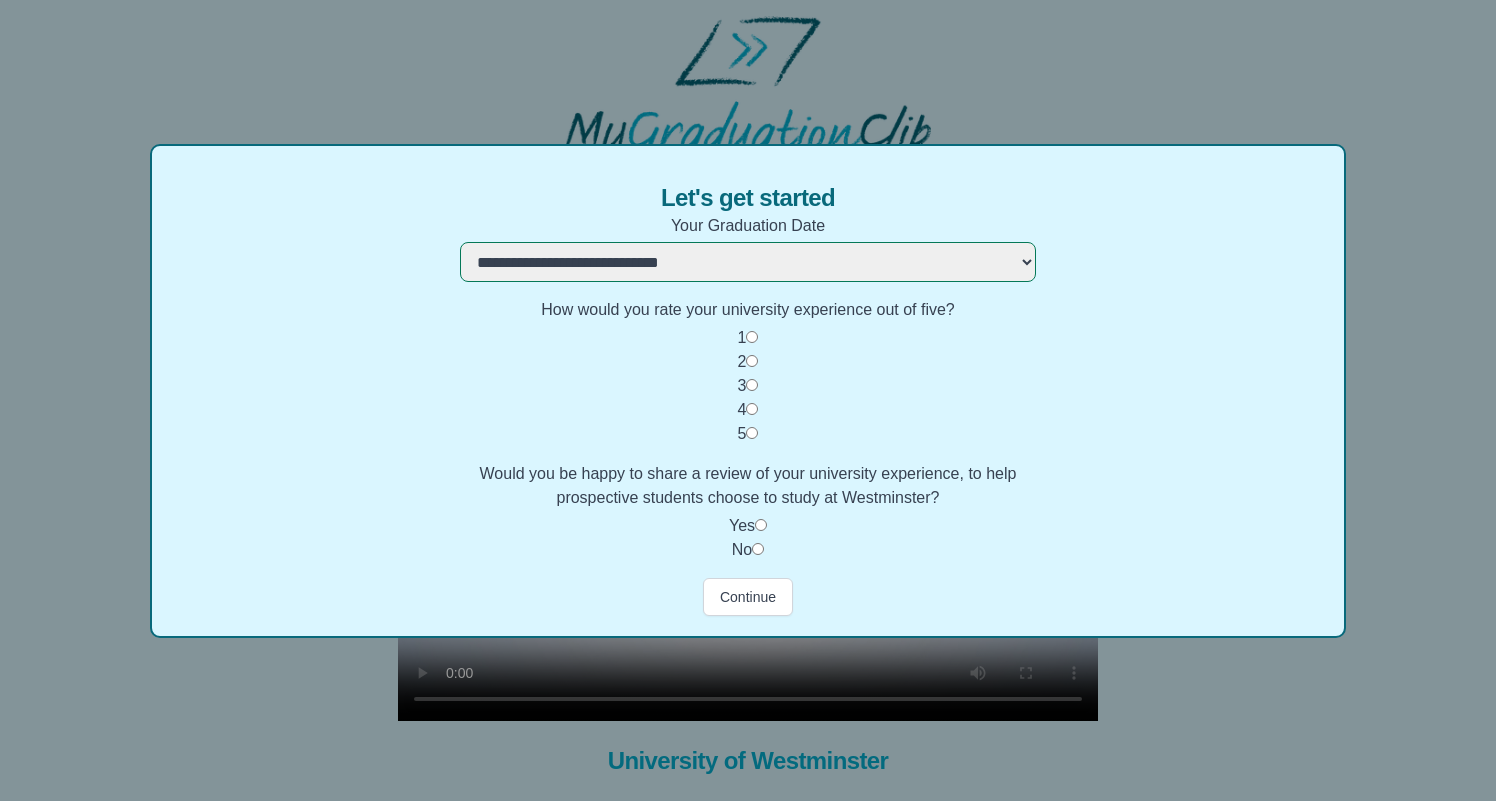 click on "No" at bounding box center [742, 549] 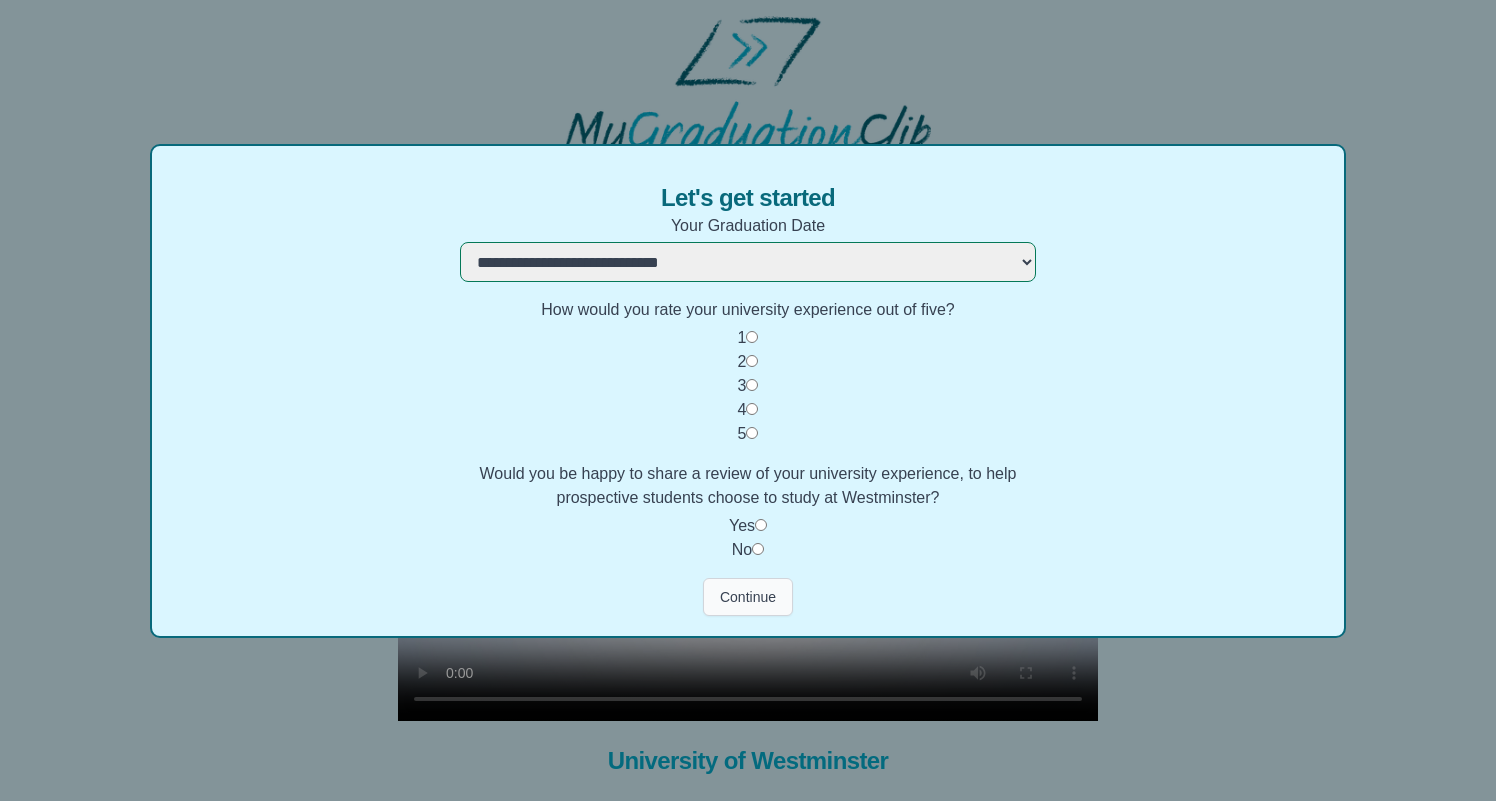 click on "Continue" at bounding box center [748, 597] 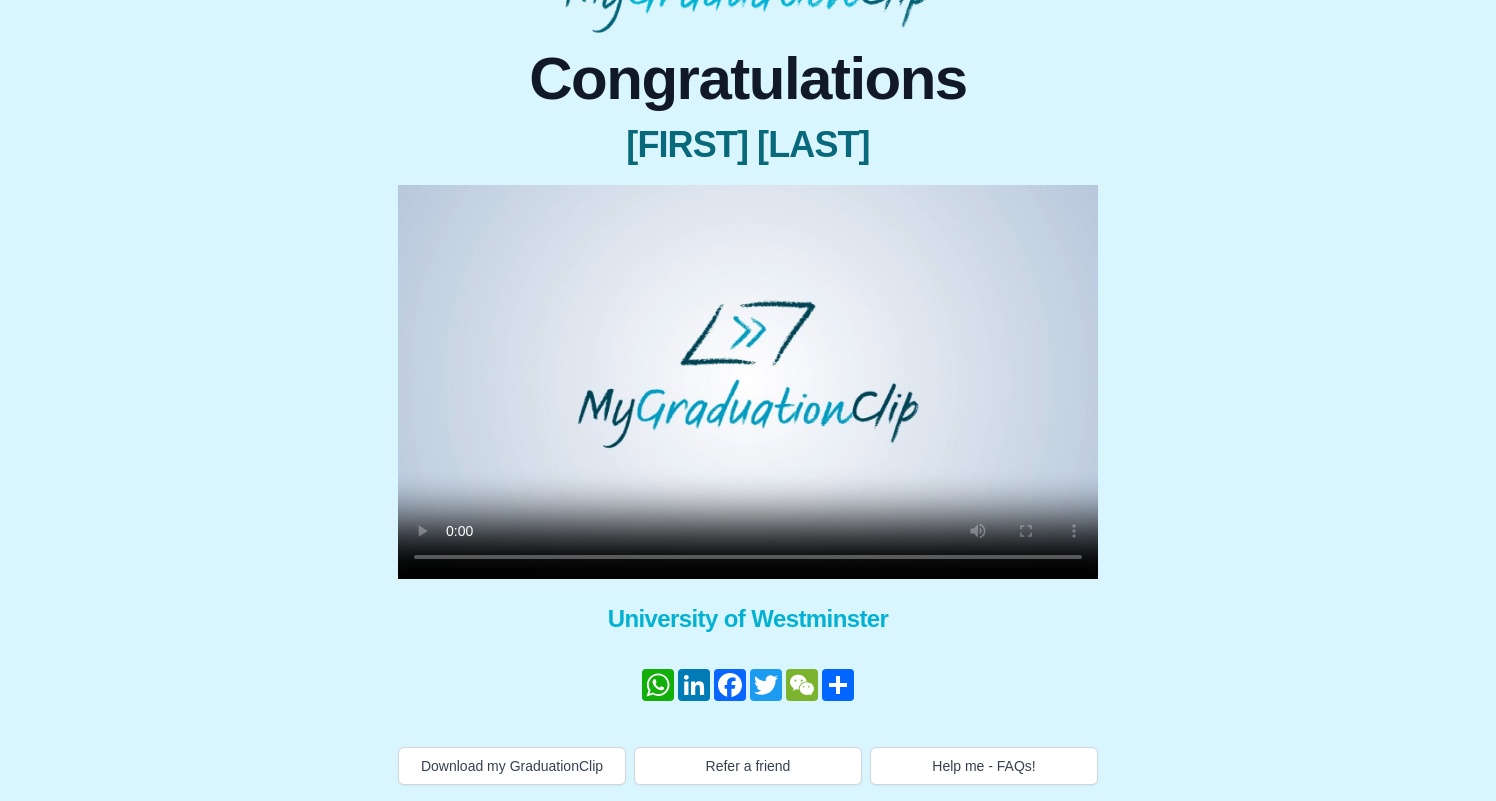 scroll, scrollTop: 142, scrollLeft: 0, axis: vertical 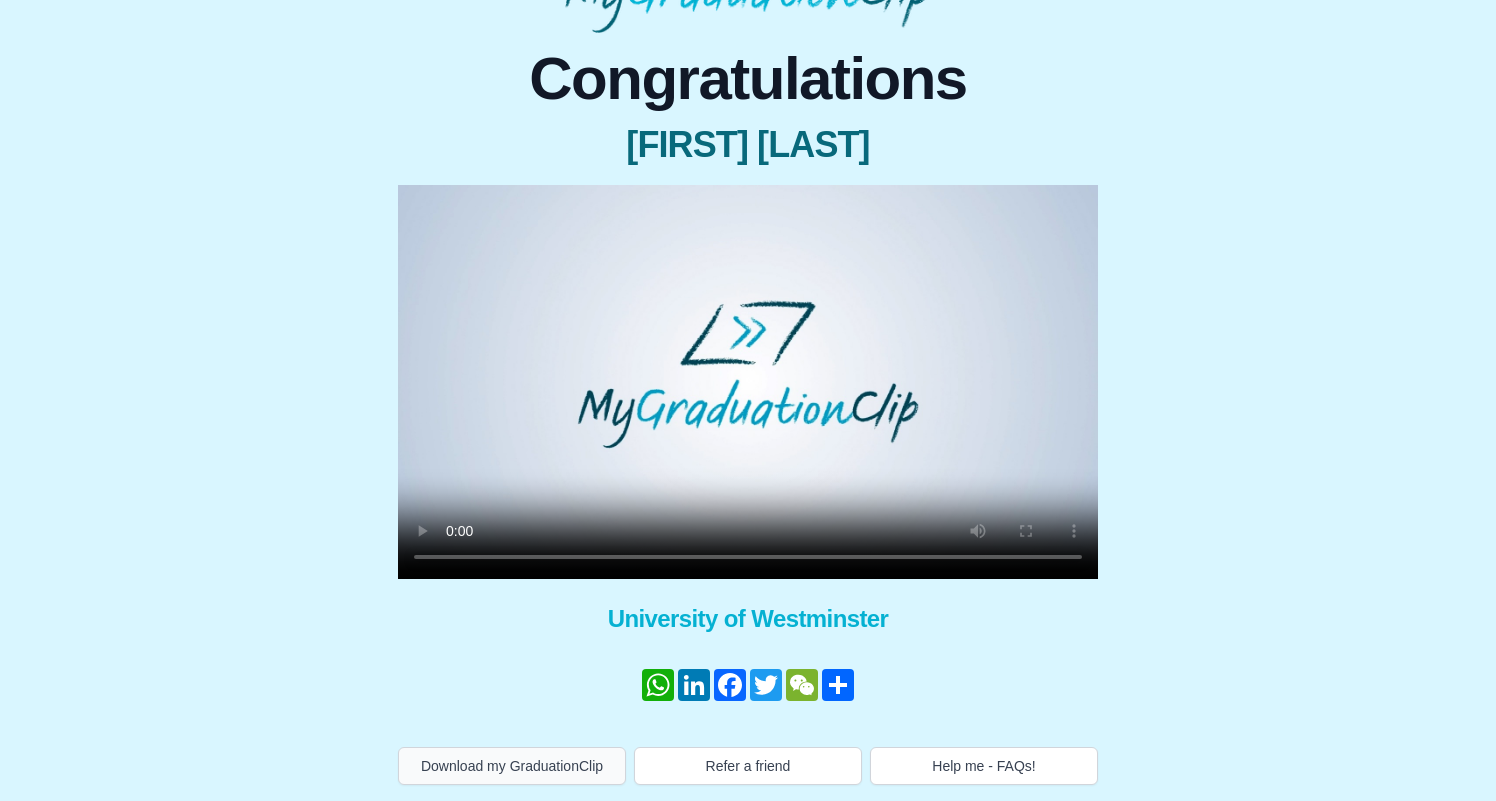 click on "Download my GraduationClip" at bounding box center [512, 766] 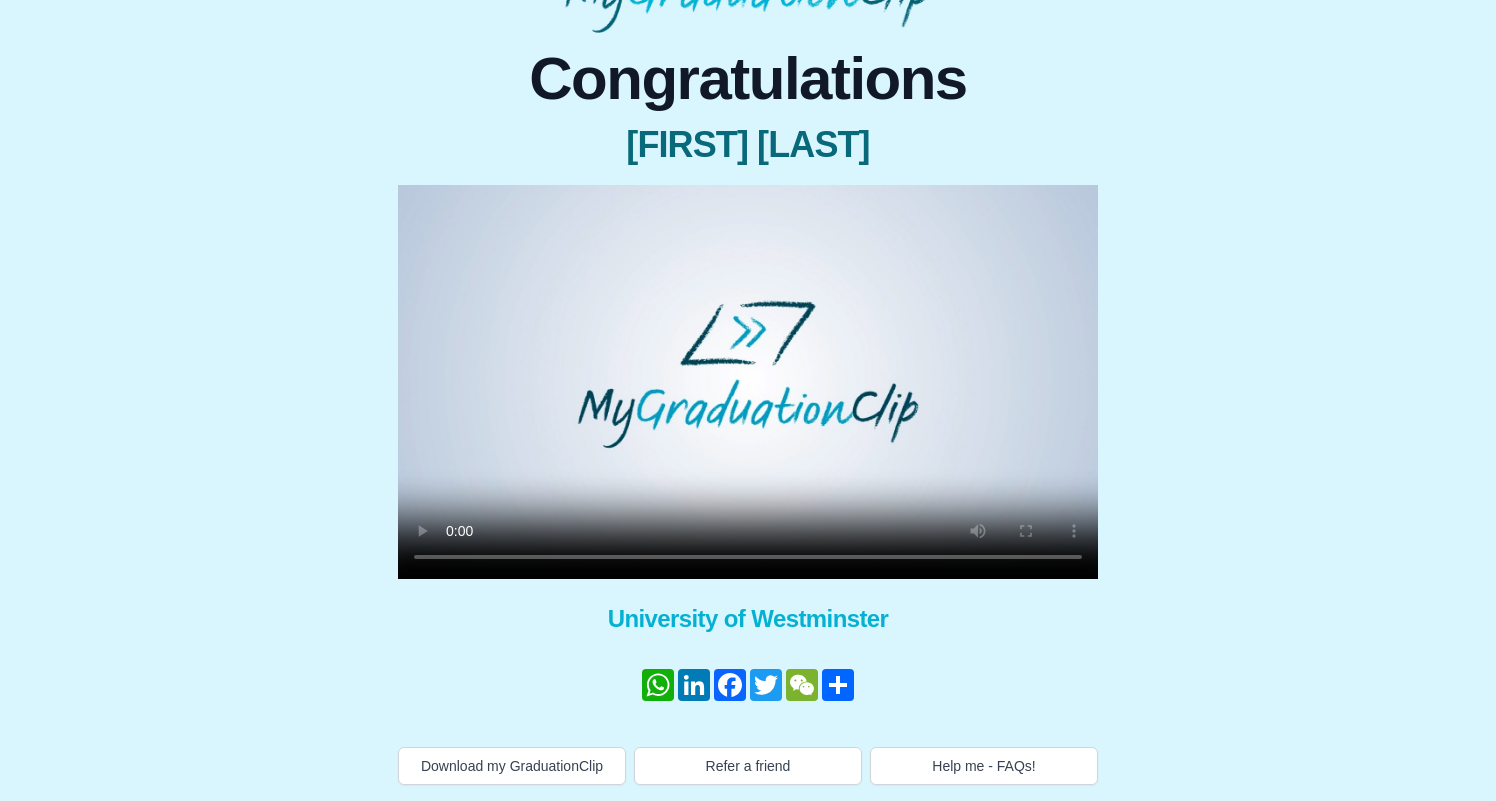 click at bounding box center (748, 382) 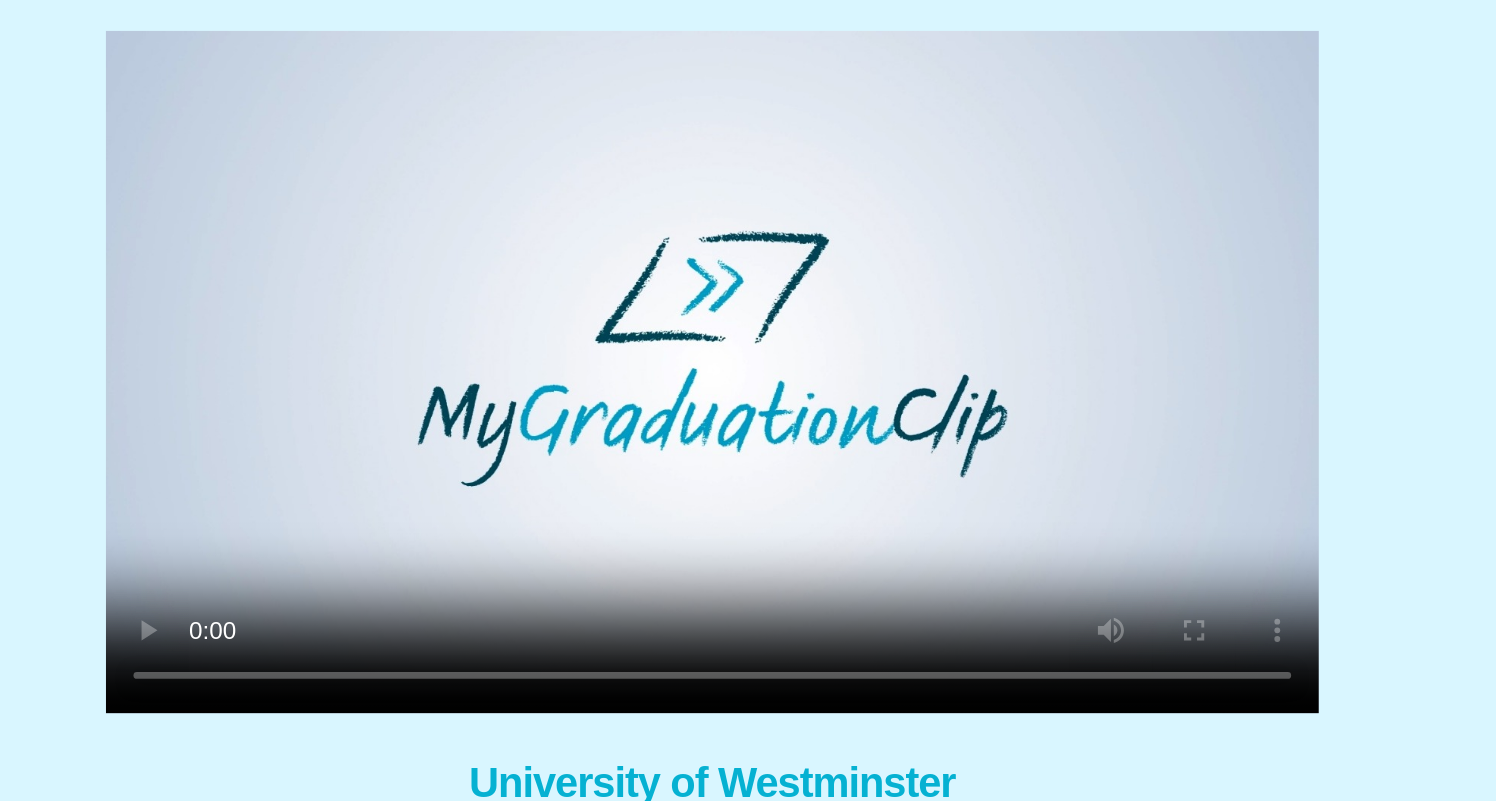 type 